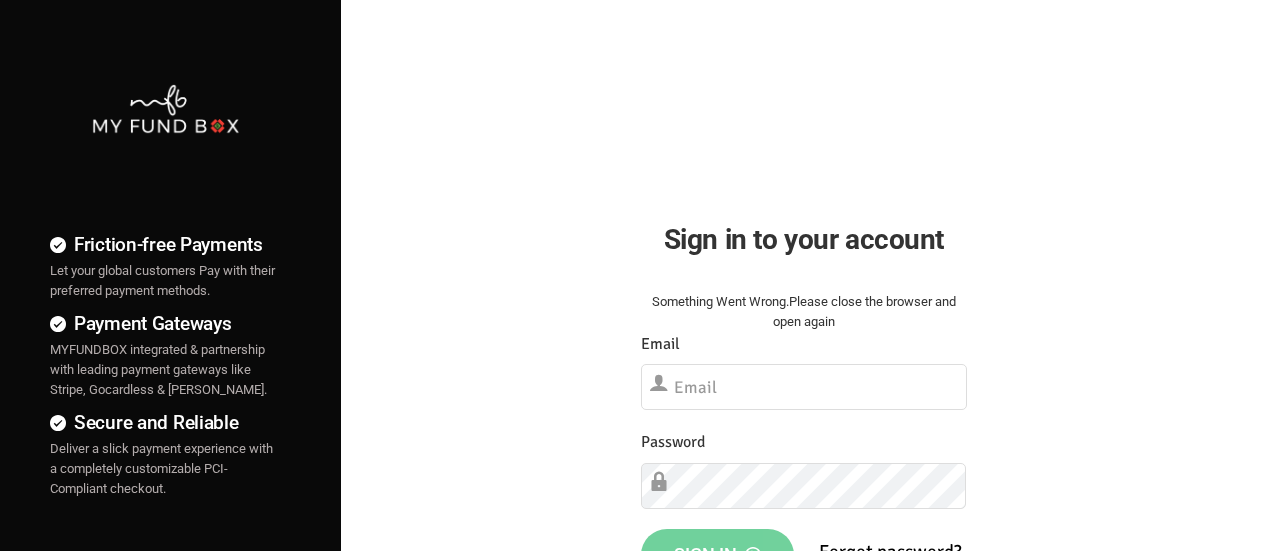 scroll, scrollTop: 0, scrollLeft: 0, axis: both 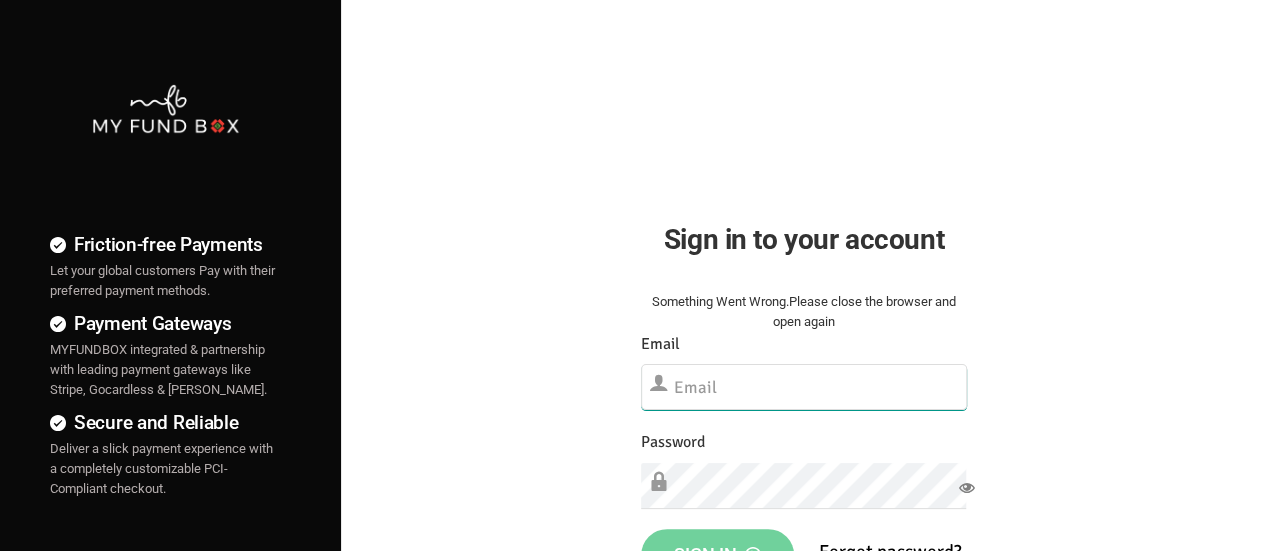 click at bounding box center (804, 387) 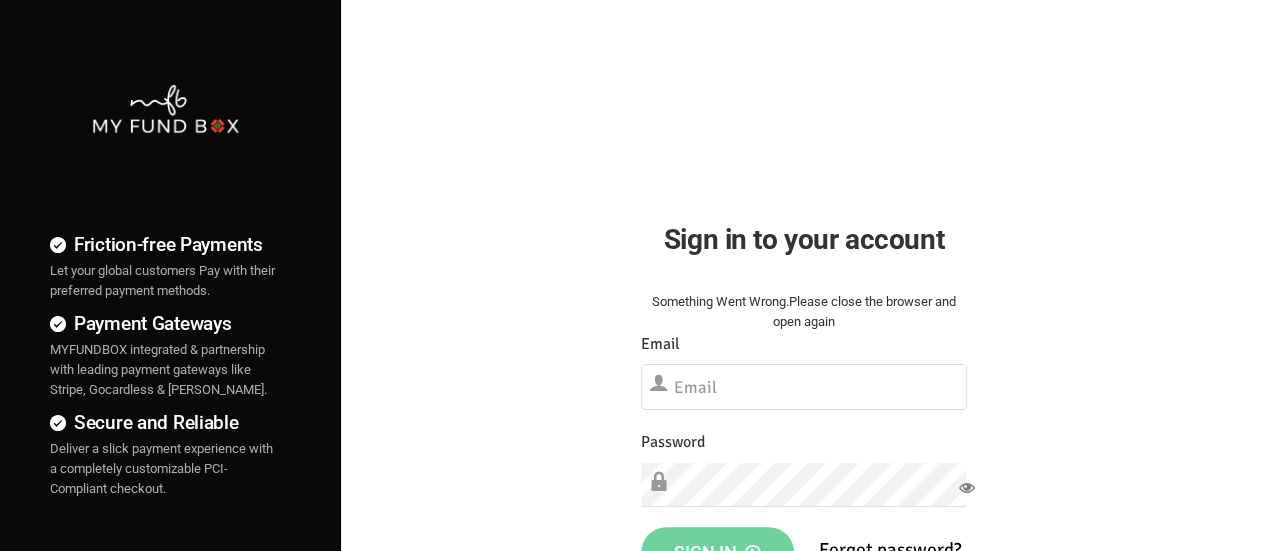 drag, startPoint x: 570, startPoint y: 315, endPoint x: 588, endPoint y: 329, distance: 22.803509 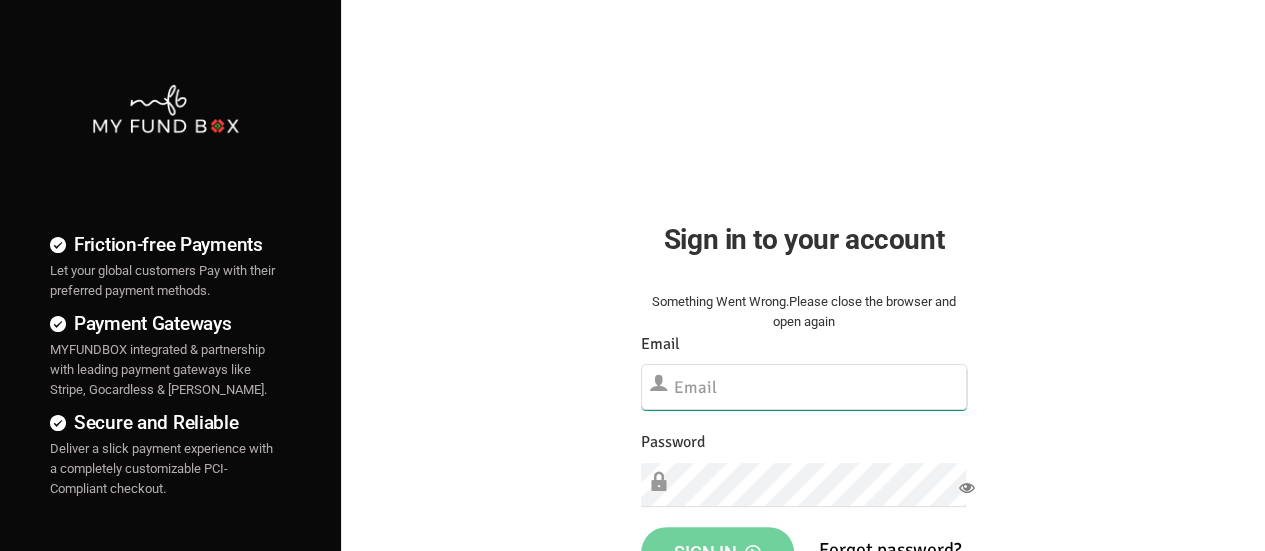 drag, startPoint x: 693, startPoint y: 384, endPoint x: 671, endPoint y: 383, distance: 22.022715 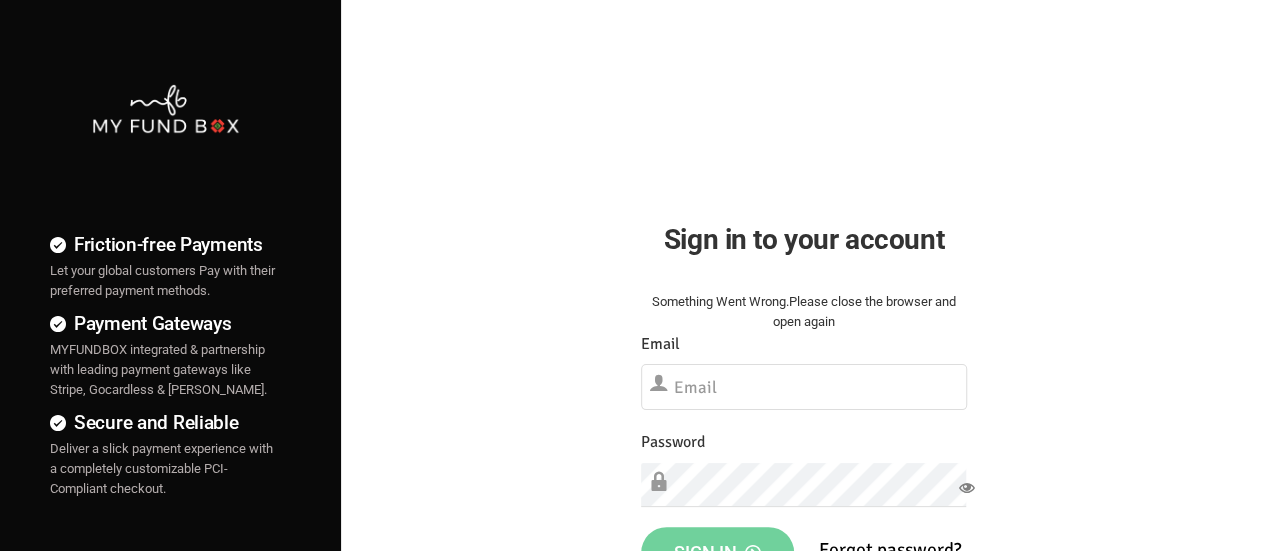 click on "Friction-free Payments
Let your global customers Pay with their preferred payment methods.
Payment Gateways
MYFUNDBOX integrated & partnership with leading payment gateways like Stripe, Gocardless & Mollie.
Secure and Reliable
Deliver a slick payment experience with a completely customizable PCI-Compliant checkout." at bounding box center (632, 512) 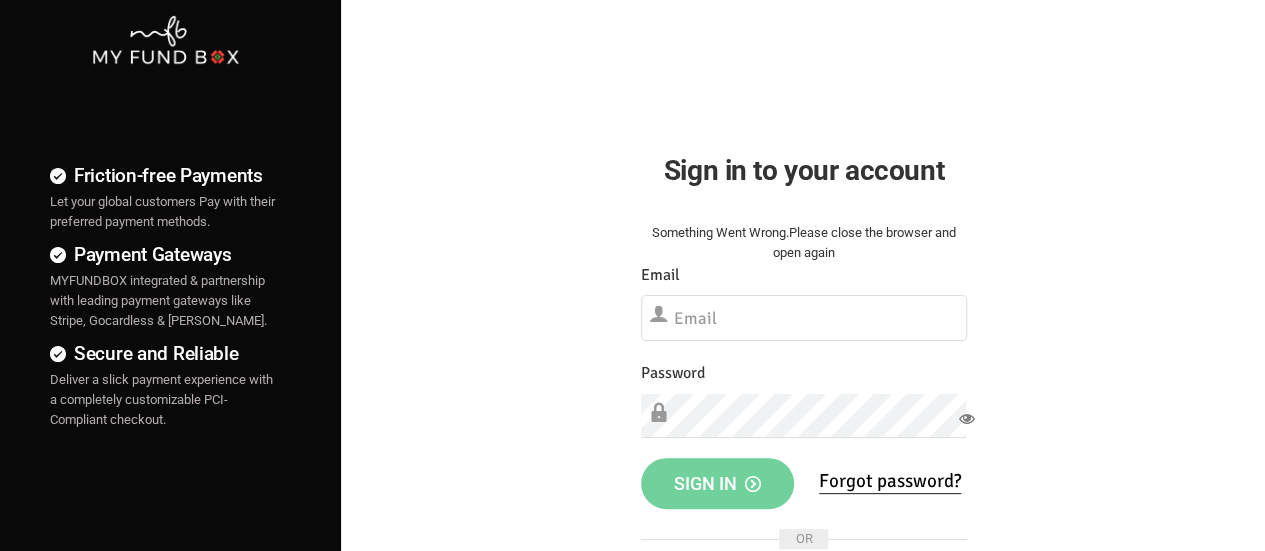 scroll, scrollTop: 100, scrollLeft: 0, axis: vertical 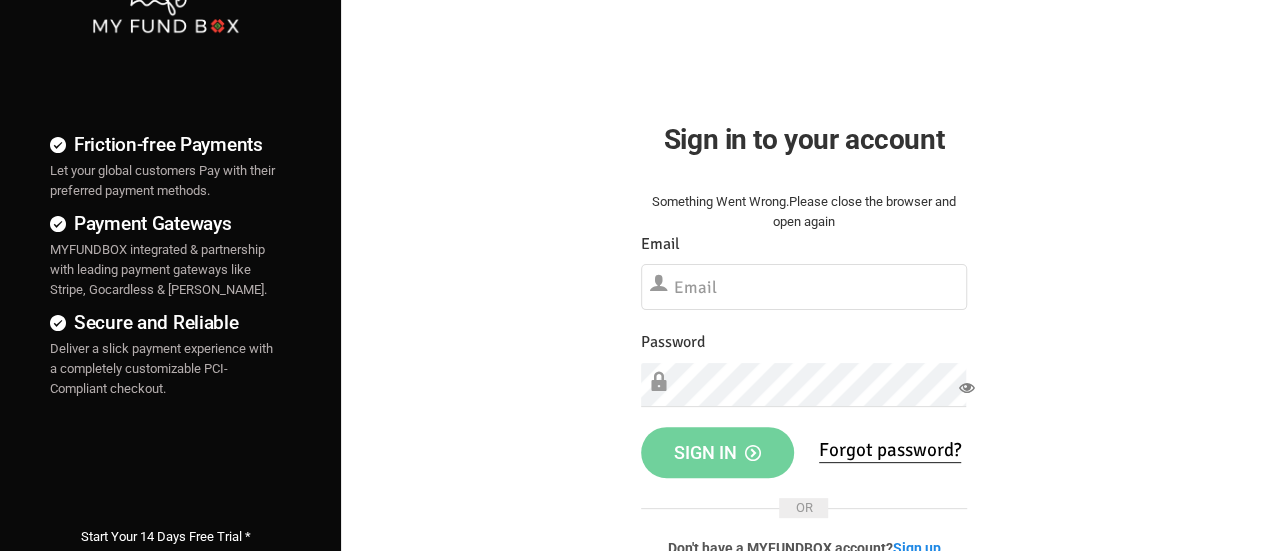 click at bounding box center (967, 388) 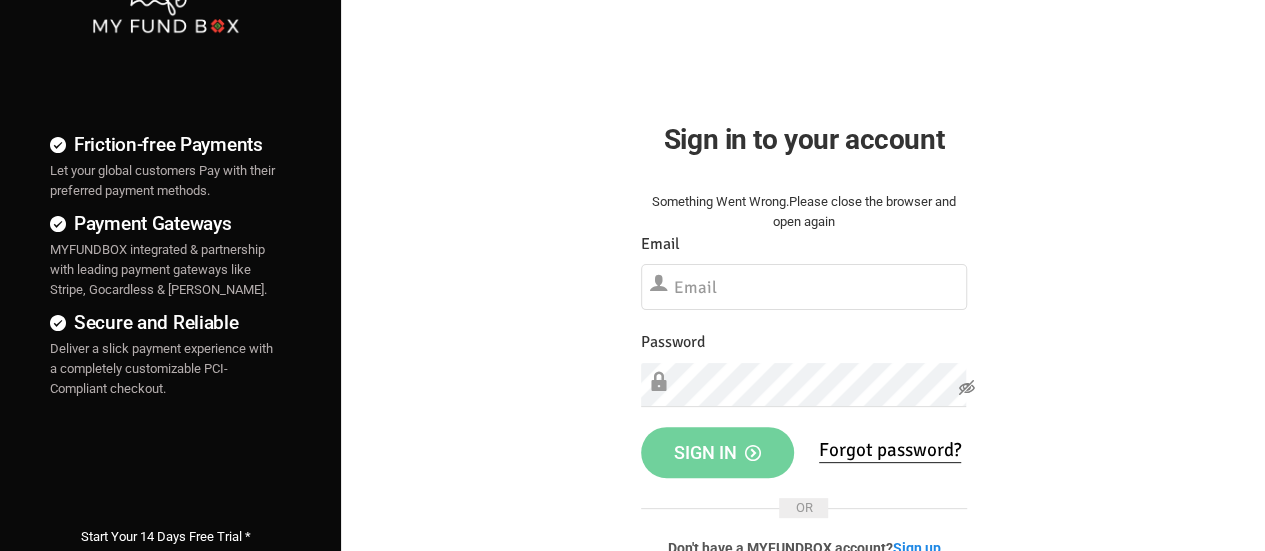 click at bounding box center [967, 388] 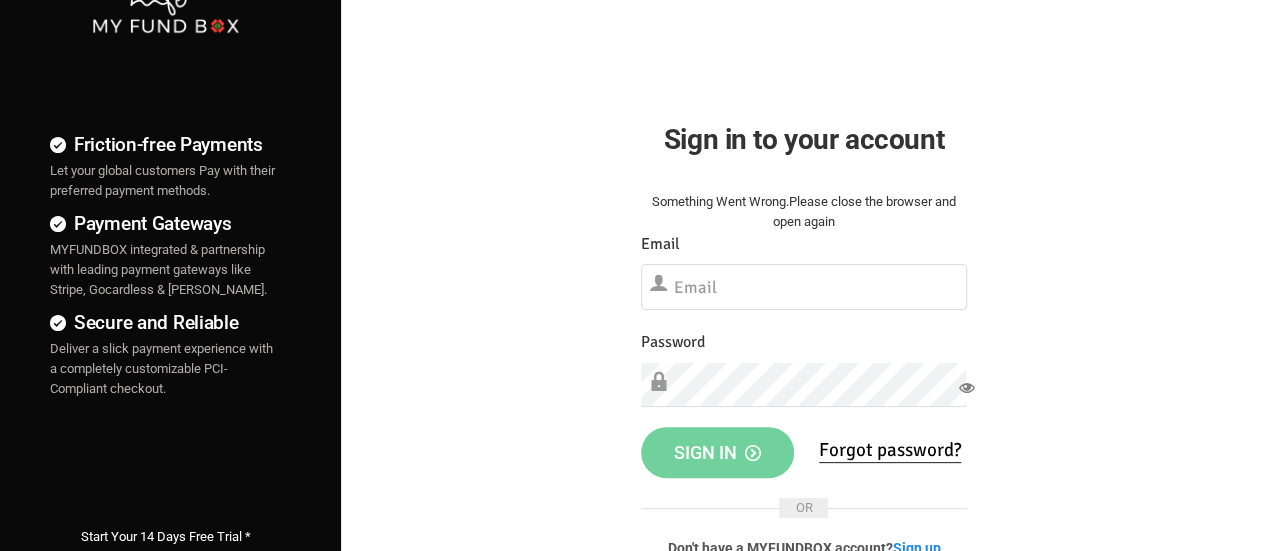 click at bounding box center (967, 388) 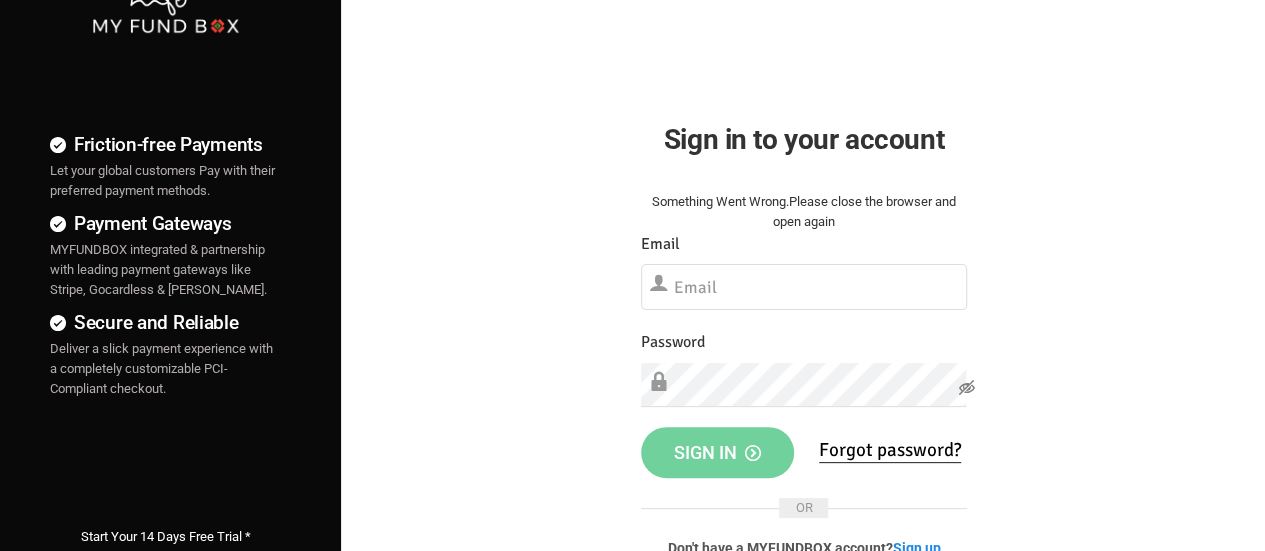click on "Friction-free Payments
Let your global customers Pay with their preferred payment methods.
Payment Gateways
MYFUNDBOX integrated & partnership with leading payment gateways like Stripe, Gocardless & Mollie.
Secure and Reliable
Deliver a slick payment experience with a completely customizable PCI-Compliant checkout." at bounding box center [632, 412] 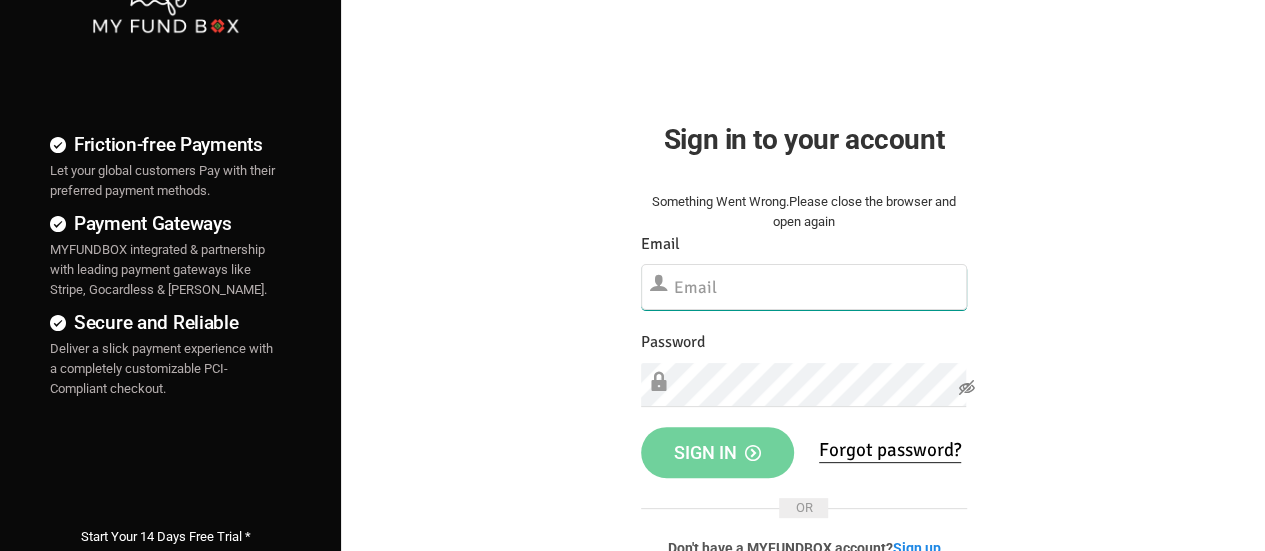 drag, startPoint x: 743, startPoint y: 292, endPoint x: 644, endPoint y: 330, distance: 106.04244 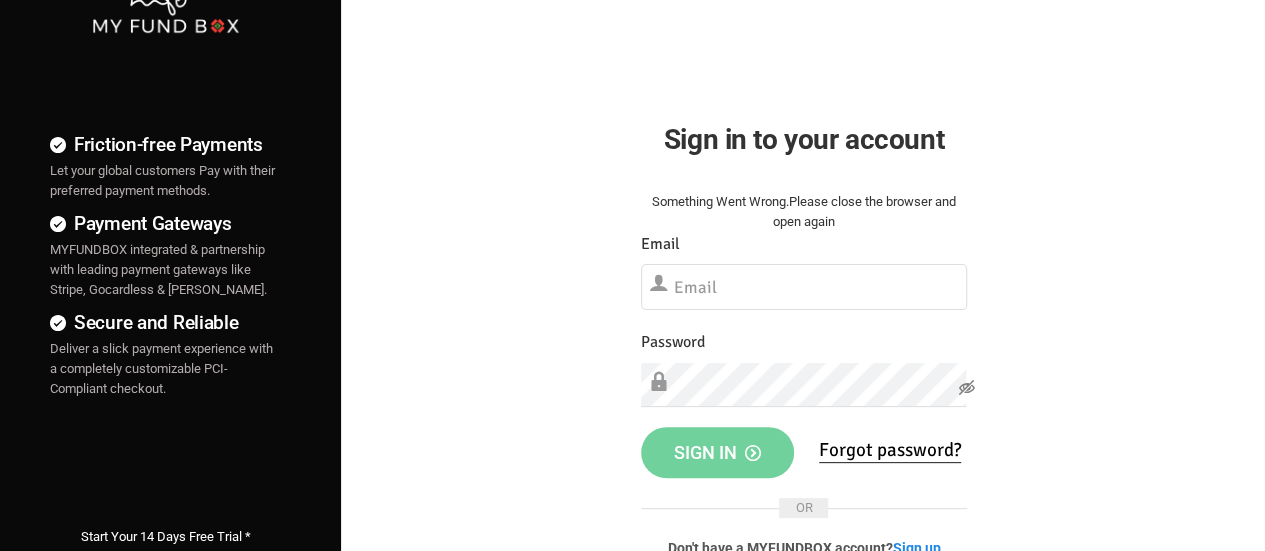click on "Friction-free Payments
Let your global customers Pay with their preferred payment methods.
Payment Gateways
MYFUNDBOX integrated & partnership with leading payment gateways like Stripe, Gocardless & Mollie.
Secure and Reliable
Deliver a slick payment experience with a completely customizable PCI-Compliant checkout." at bounding box center (632, 412) 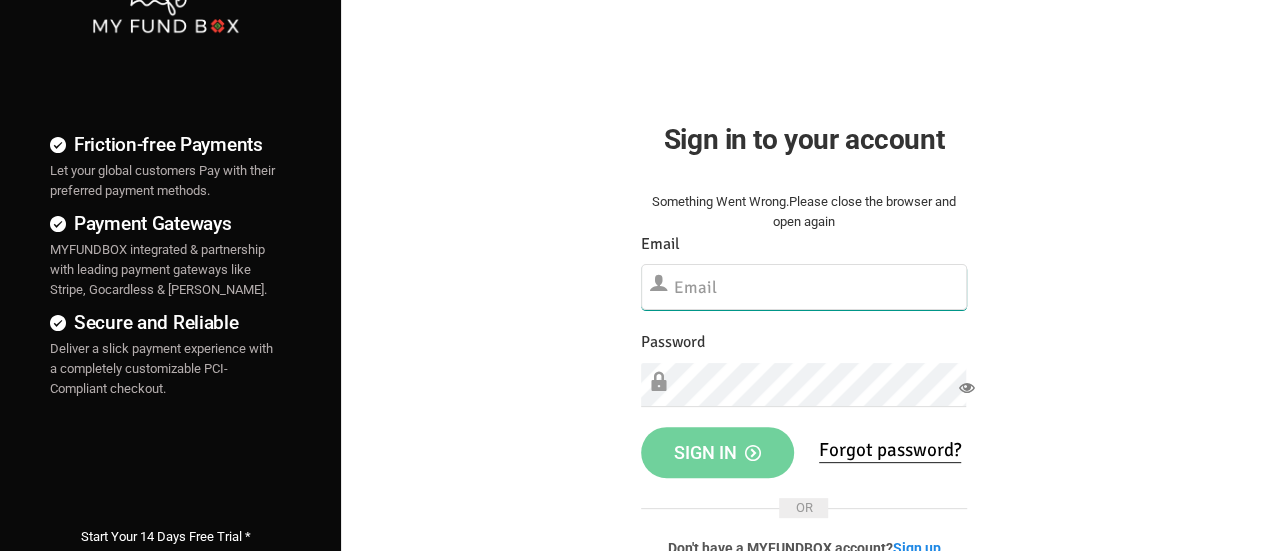 click at bounding box center (804, 287) 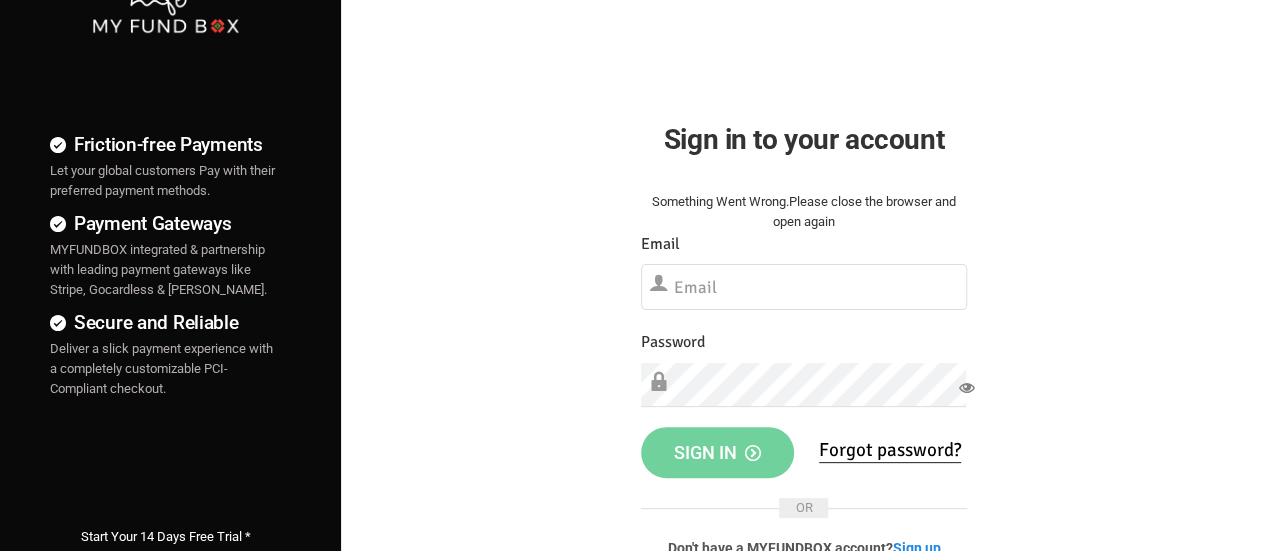 click on "Friction-free Payments
Let your global customers Pay with their preferred payment methods.
Payment Gateways
MYFUNDBOX integrated & partnership with leading payment gateways like Stripe, Gocardless & Mollie.
Secure and Reliable
Deliver a slick payment experience with a completely customizable PCI-Compliant checkout." at bounding box center [632, 412] 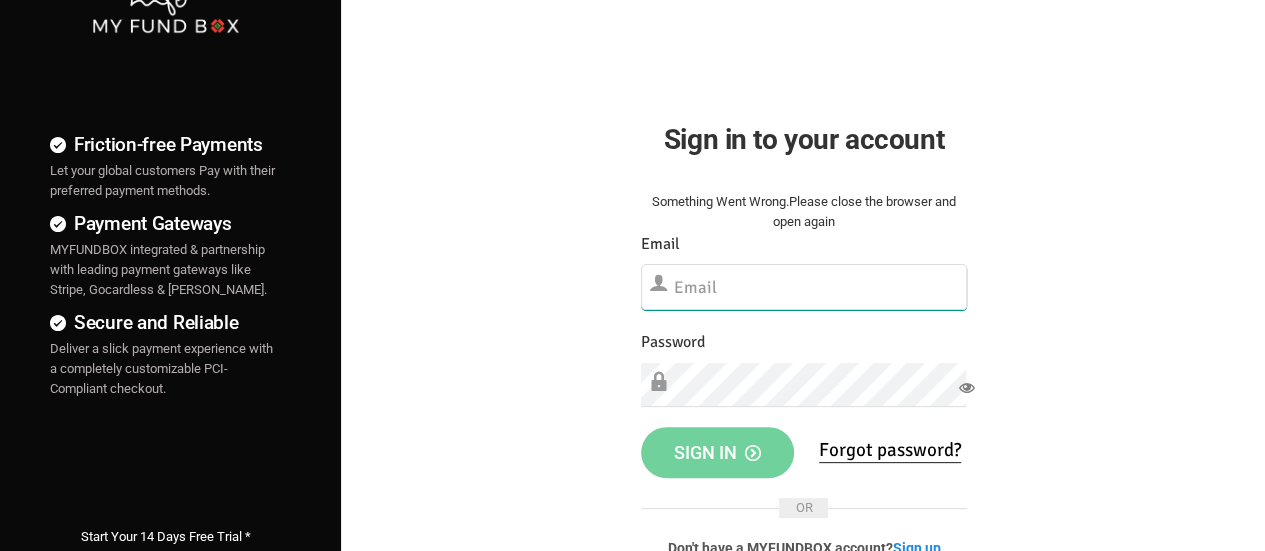 click at bounding box center (804, 287) 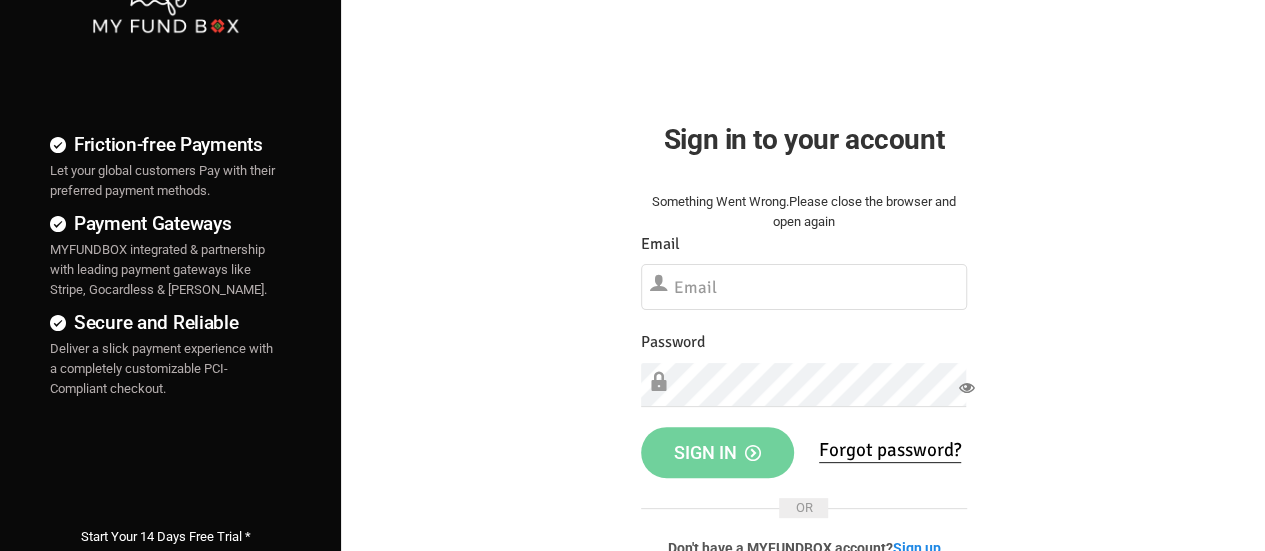 click on "Friction-free Payments
Let your global customers Pay with their preferred payment methods.
Payment Gateways
MYFUNDBOX integrated & partnership with leading payment gateways like Stripe, Gocardless & Mollie.
Secure and Reliable
Deliver a slick payment experience with a completely customizable PCI-Compliant checkout." at bounding box center [632, 412] 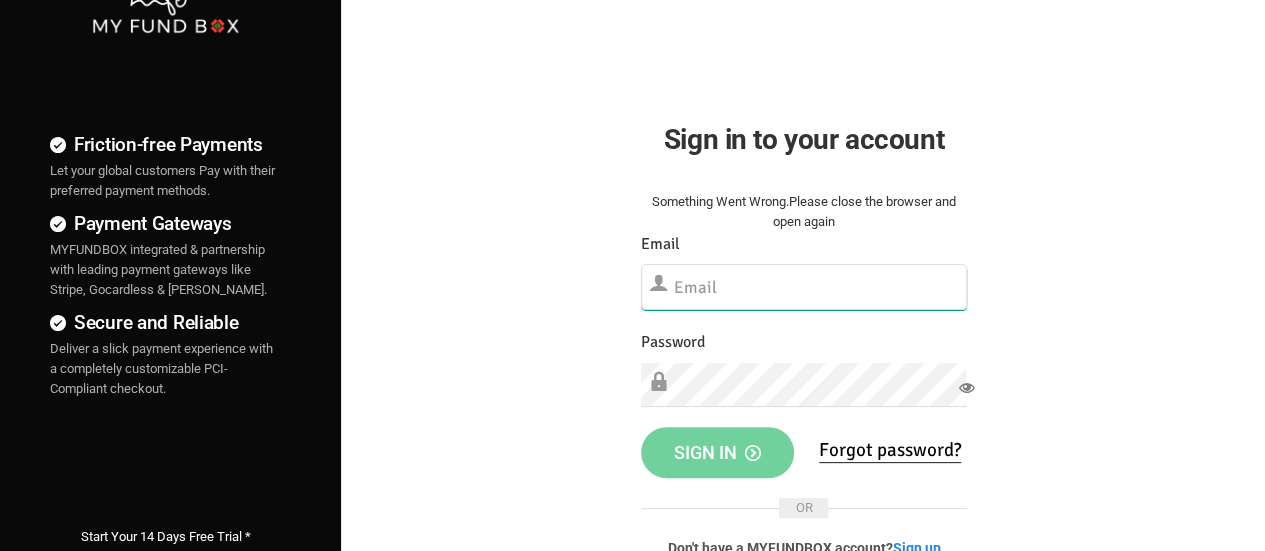 click at bounding box center (804, 287) 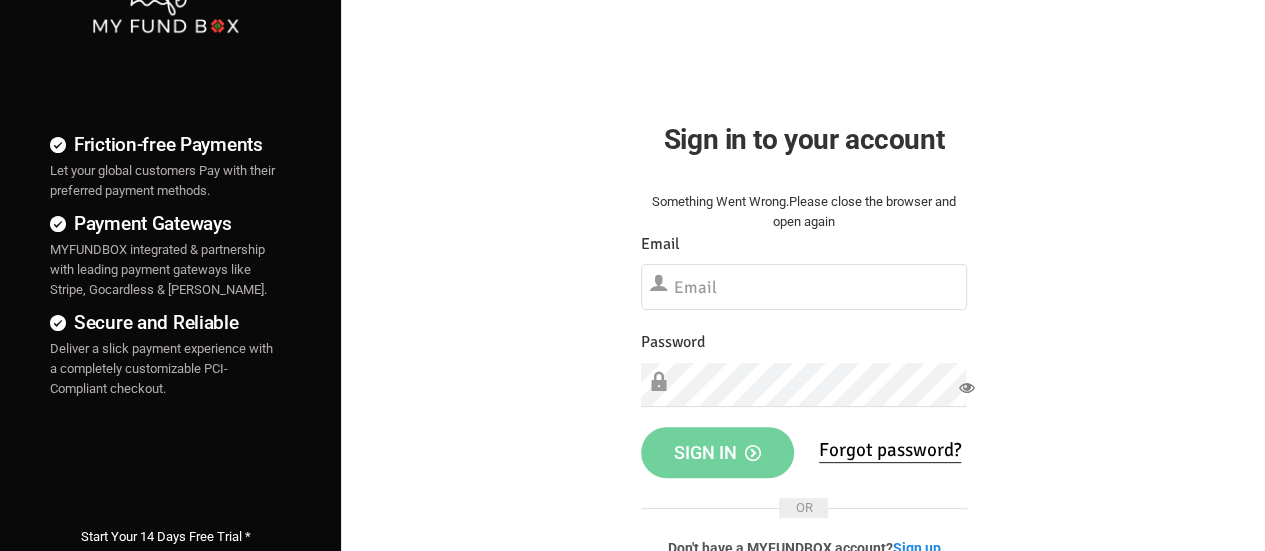 click on "Friction-free Payments
Let your global customers Pay with their preferred payment methods.
Payment Gateways
MYFUNDBOX integrated & partnership with leading payment gateways like Stripe, Gocardless & Mollie.
Secure and Reliable
Deliver a slick payment experience with a completely customizable PCI-Compliant checkout." at bounding box center [632, 412] 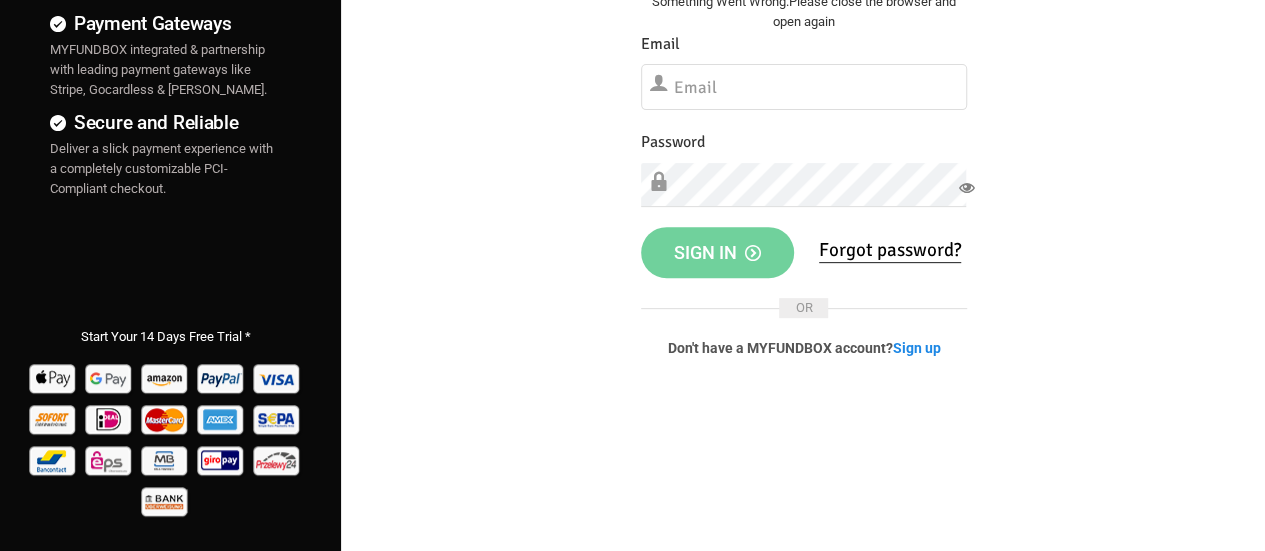 click on "Friction-free Payments
Let your global customers Pay with their preferred payment methods.
Payment Gateways
MYFUNDBOX integrated & partnership with leading payment gateways like Stripe, Gocardless & Mollie.
Secure and Reliable
Deliver a slick payment experience with a completely customizable PCI-Compliant checkout." at bounding box center (632, 212) 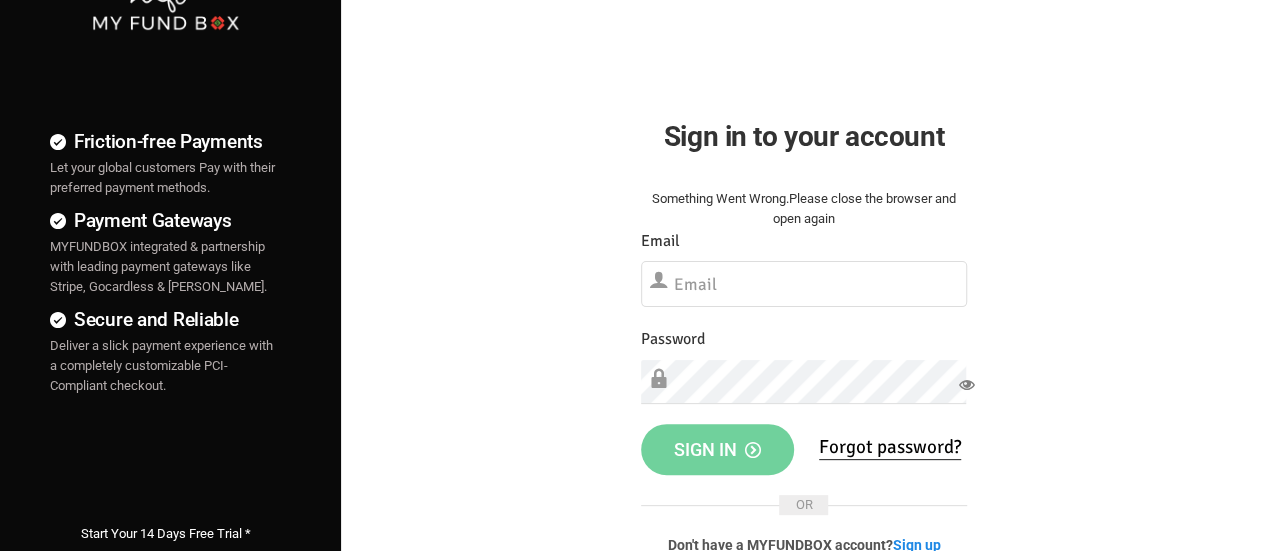 scroll, scrollTop: 100, scrollLeft: 0, axis: vertical 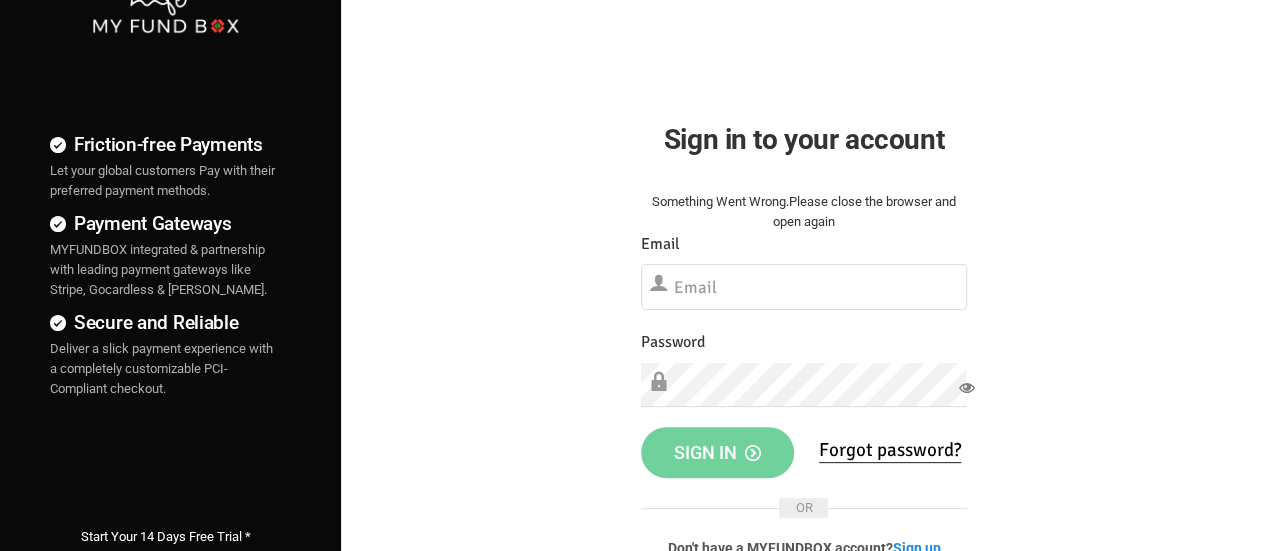 click on "Friction-free Payments
Let your global customers Pay with their preferred payment methods.
Payment Gateways
MYFUNDBOX integrated & partnership with leading payment gateways like Stripe, Gocardless & Mollie.
Secure and Reliable
Deliver a slick payment experience with a completely customizable PCI-Compliant checkout." at bounding box center (632, 412) 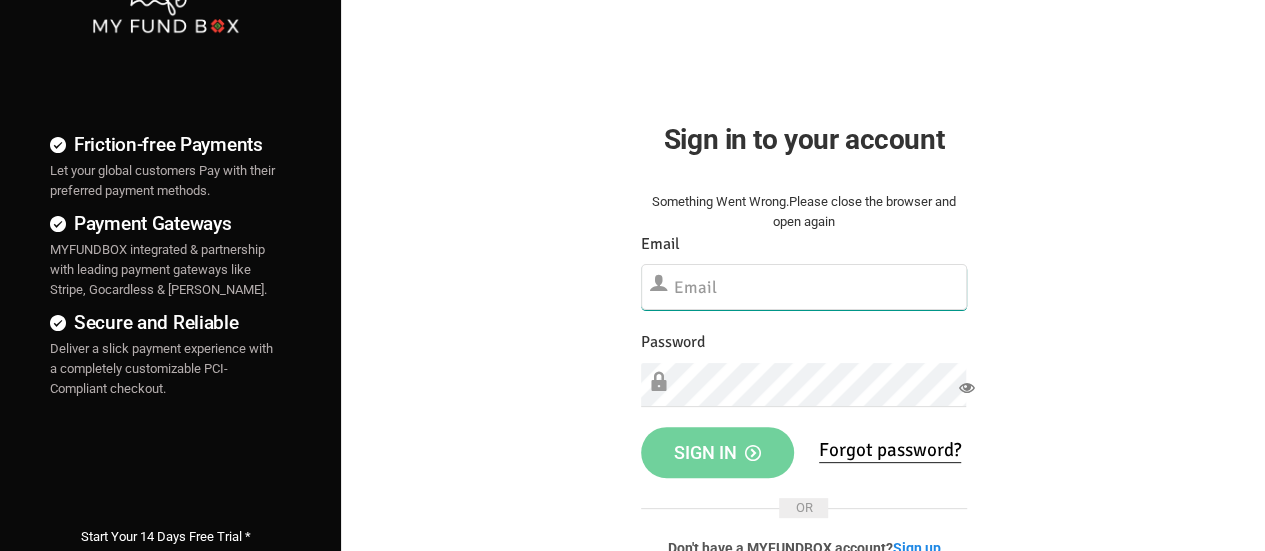 drag, startPoint x: 690, startPoint y: 287, endPoint x: 722, endPoint y: 311, distance: 40 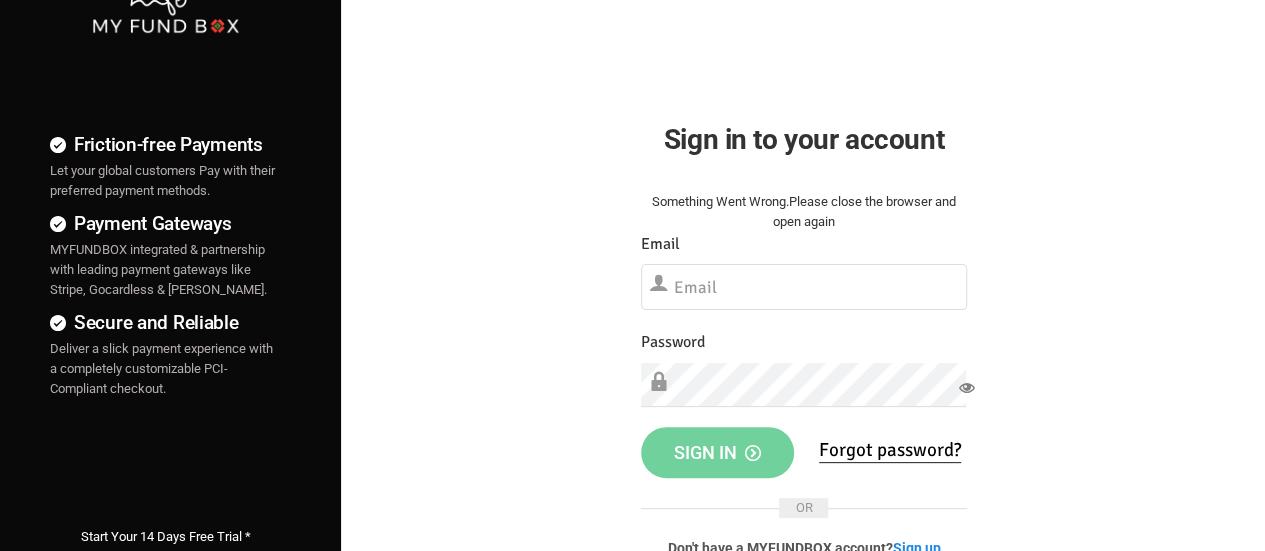 click on "Friction-free Payments
Let your global customers Pay with their preferred payment methods.
Payment Gateways
MYFUNDBOX integrated & partnership with leading payment gateways like Stripe, Gocardless & Mollie.
Secure and Reliable
Deliver a slick payment experience with a completely customizable PCI-Compliant checkout." at bounding box center (632, 412) 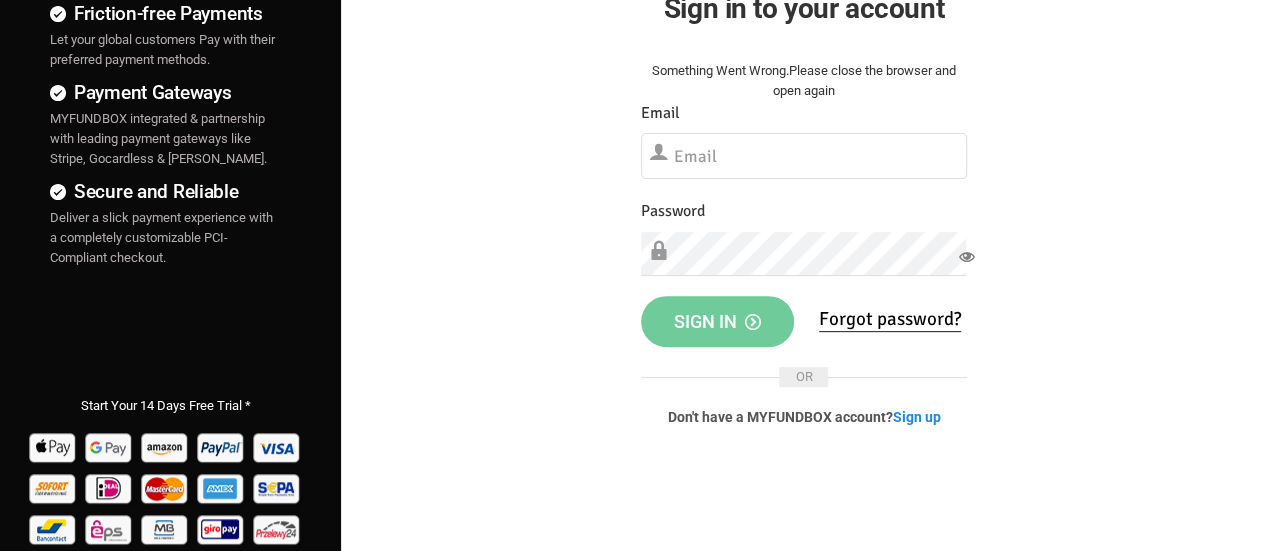 scroll, scrollTop: 200, scrollLeft: 0, axis: vertical 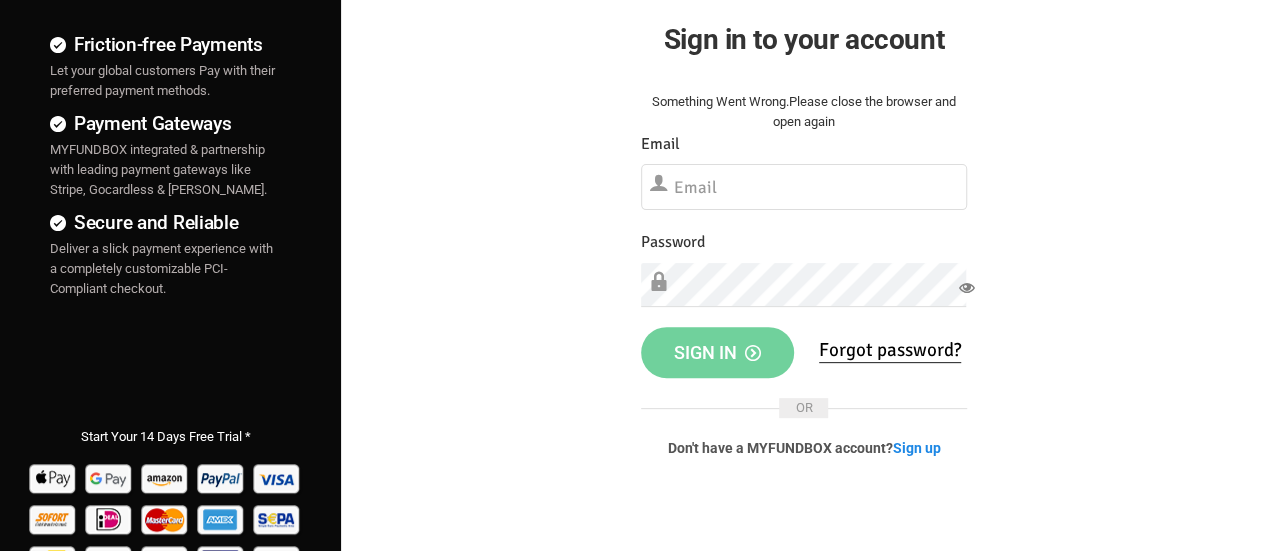 click on "Friction-free Payments
Let your global customers Pay with their preferred payment methods.
Payment Gateways
MYFUNDBOX integrated & partnership with leading payment gateways like Stripe, Gocardless & Mollie.
Secure and Reliable
Deliver a slick payment experience with a completely customizable PCI-Compliant checkout." at bounding box center [632, 312] 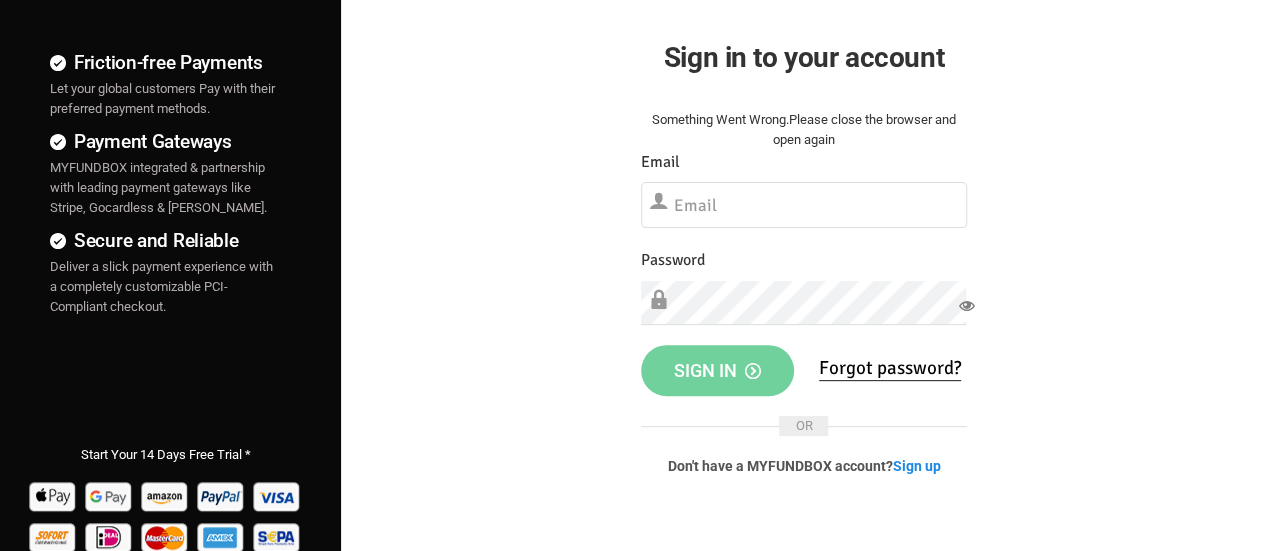 scroll, scrollTop: 100, scrollLeft: 0, axis: vertical 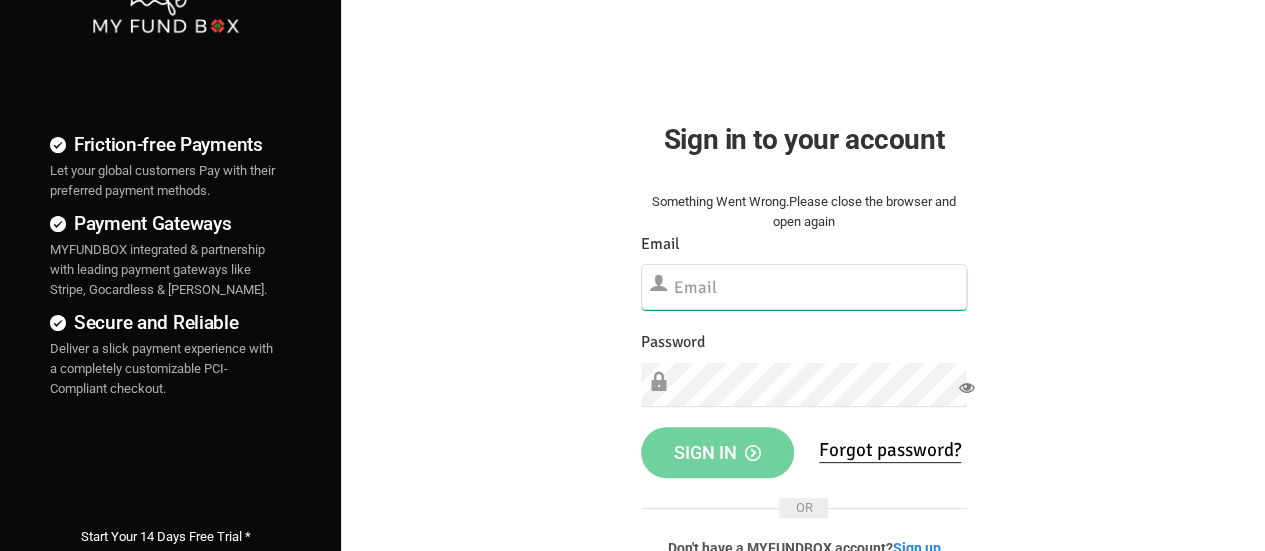 drag, startPoint x: 801, startPoint y: 267, endPoint x: 737, endPoint y: 291, distance: 68.35203 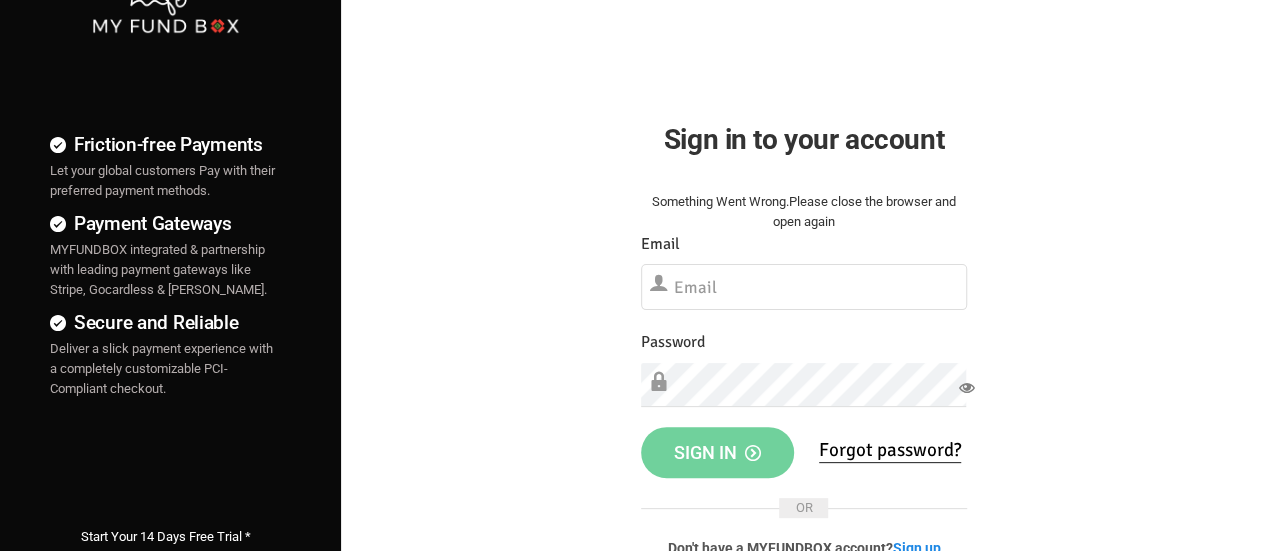 click on "Friction-free Payments
Let your global customers Pay with their preferred payment methods.
Payment Gateways
MYFUNDBOX integrated & partnership with leading payment gateways like Stripe, Gocardless & Mollie.
Secure and Reliable
Deliver a slick payment experience with a completely customizable PCI-Compliant checkout." at bounding box center [632, 412] 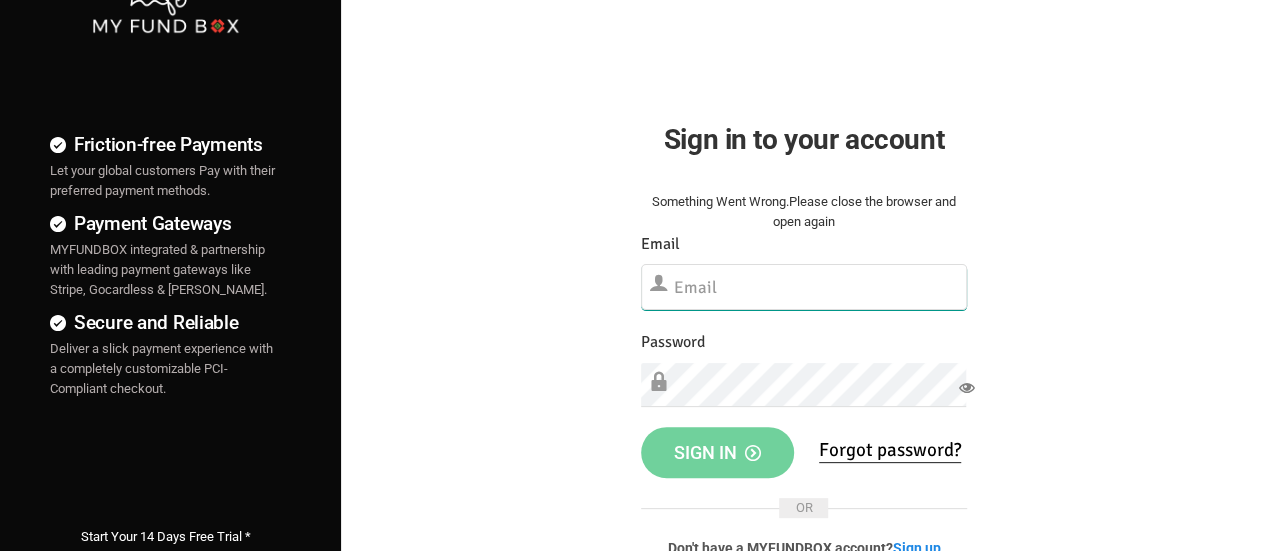 drag, startPoint x: 733, startPoint y: 275, endPoint x: 497, endPoint y: 273, distance: 236.00847 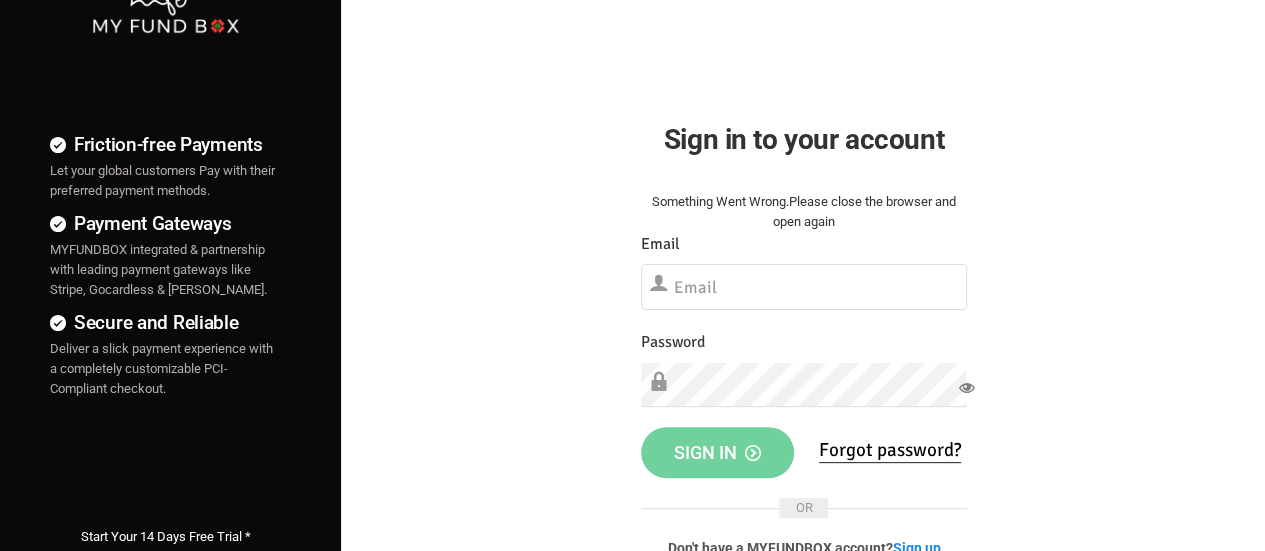 click on "Friction-free Payments
Let your global customers Pay with their preferred payment methods.
Payment Gateways
MYFUNDBOX integrated & partnership with leading payment gateways like Stripe, Gocardless & Mollie.
Secure and Reliable
Deliver a slick payment experience with a completely customizable PCI-Compliant checkout." at bounding box center [632, 412] 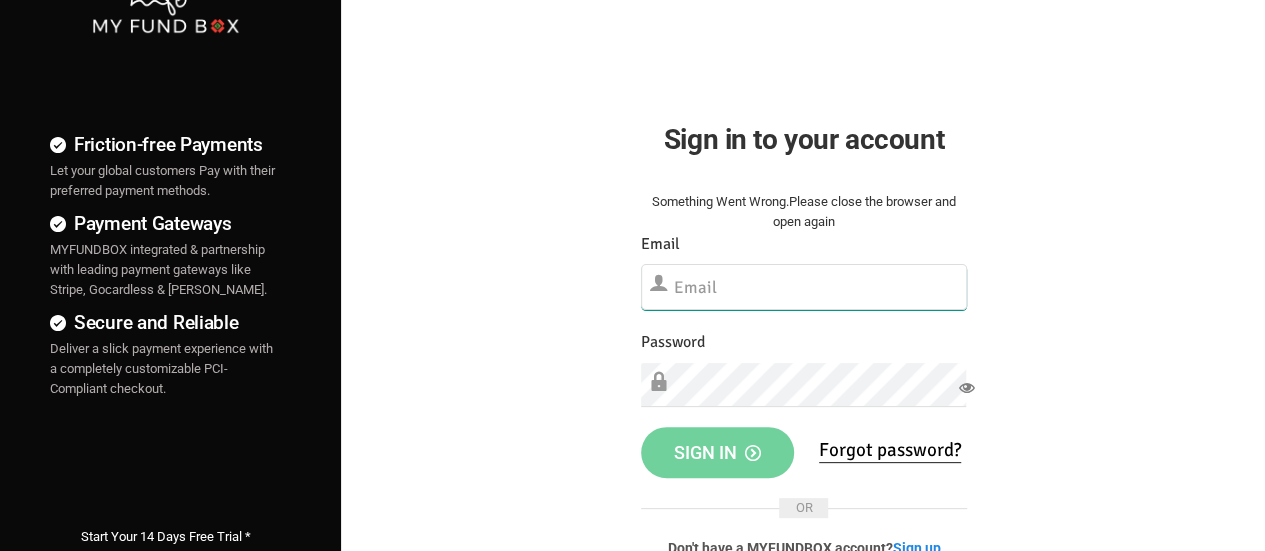 drag, startPoint x: 730, startPoint y: 277, endPoint x: 700, endPoint y: 277, distance: 30 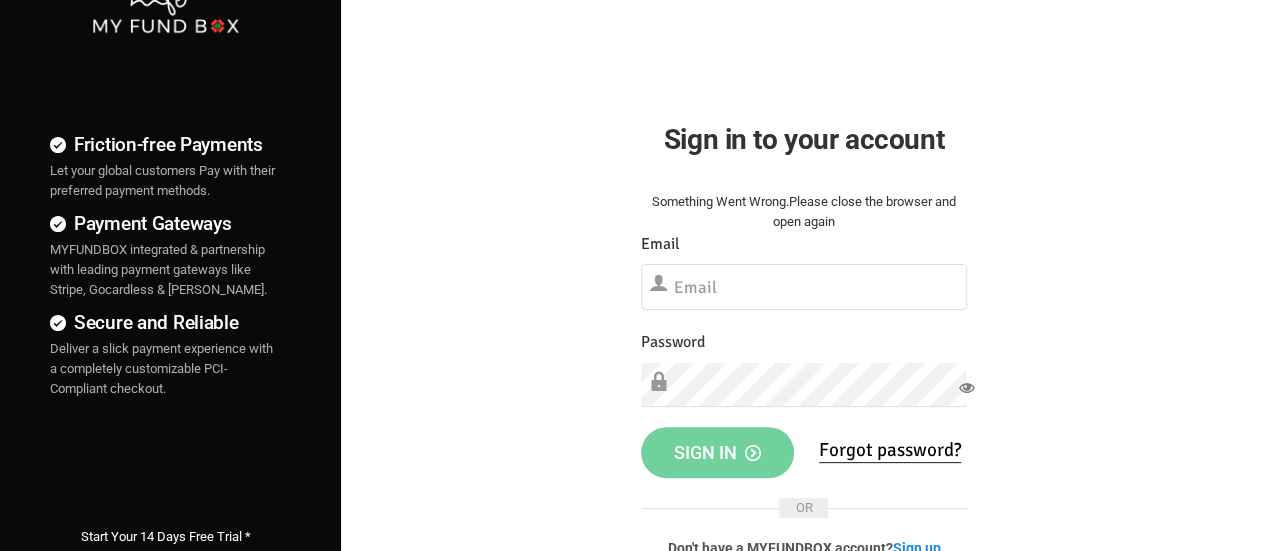 click on "Friction-free Payments
Let your global customers Pay with their preferred payment methods.
Payment Gateways
MYFUNDBOX integrated & partnership with leading payment gateways like Stripe, Gocardless & Mollie.
Secure and Reliable
Deliver a slick payment experience with a completely customizable PCI-Compliant checkout." at bounding box center [632, 412] 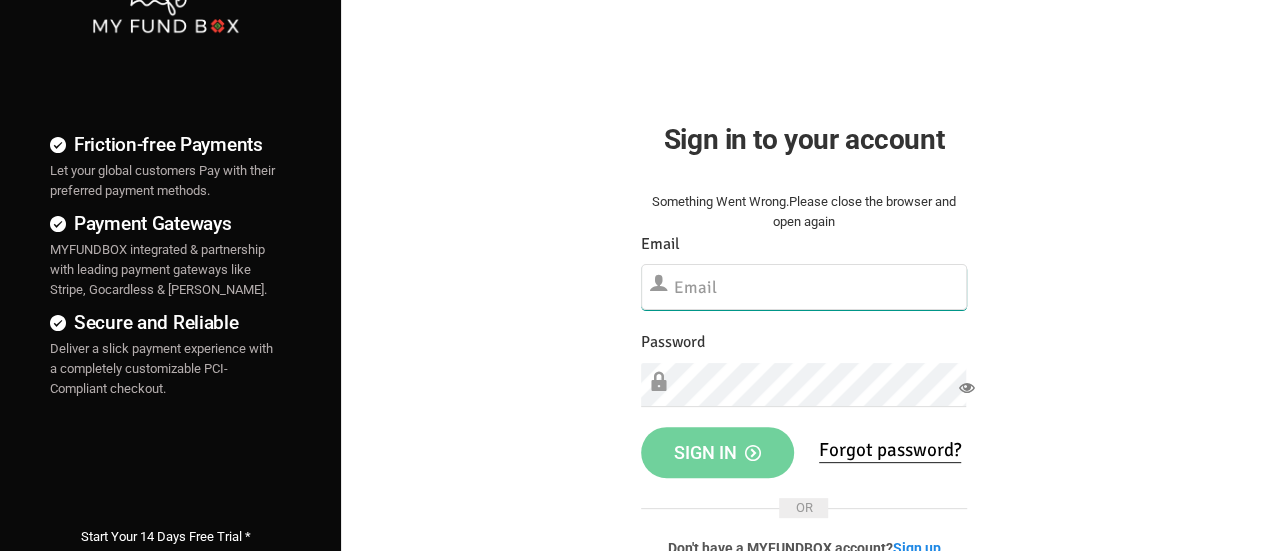 click at bounding box center (804, 287) 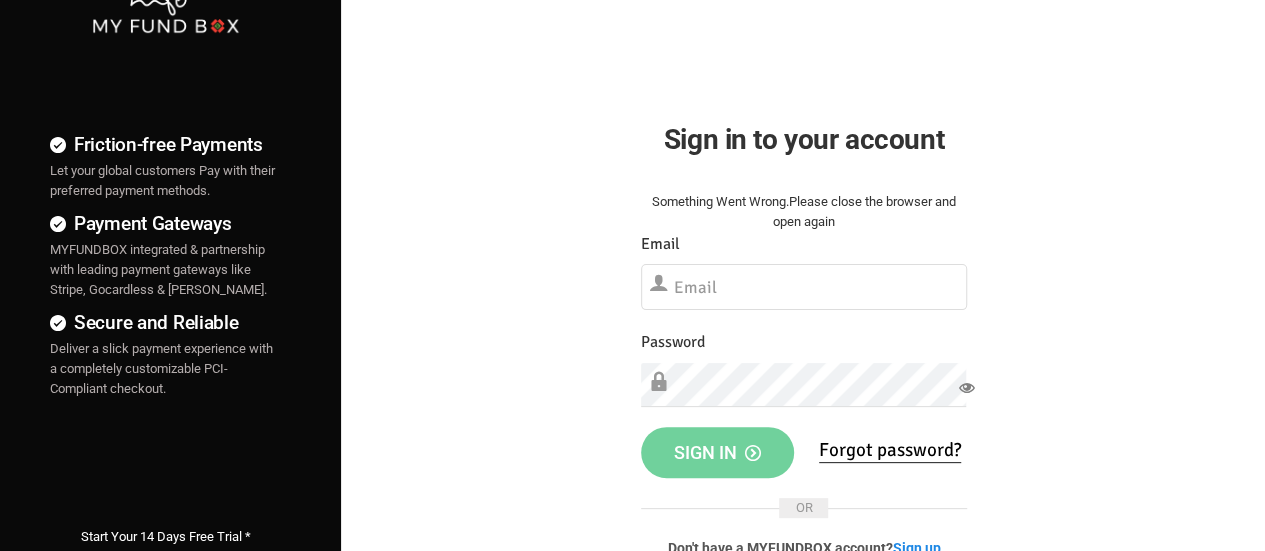 drag, startPoint x: 625, startPoint y: 353, endPoint x: 642, endPoint y: 361, distance: 18.788294 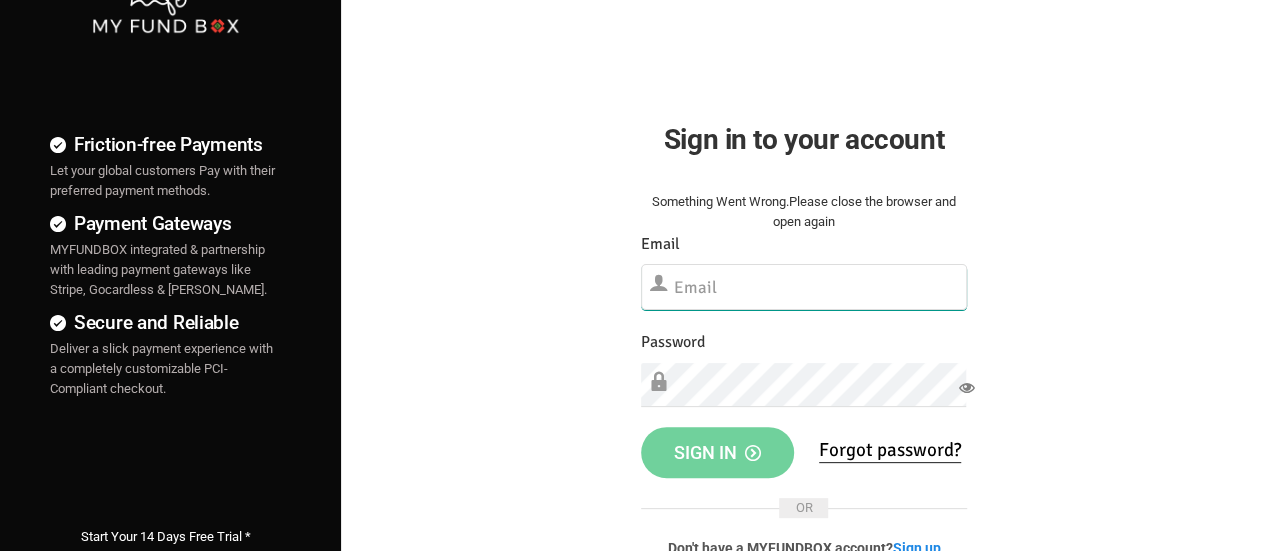 drag, startPoint x: 733, startPoint y: 275, endPoint x: 689, endPoint y: 261, distance: 46.173584 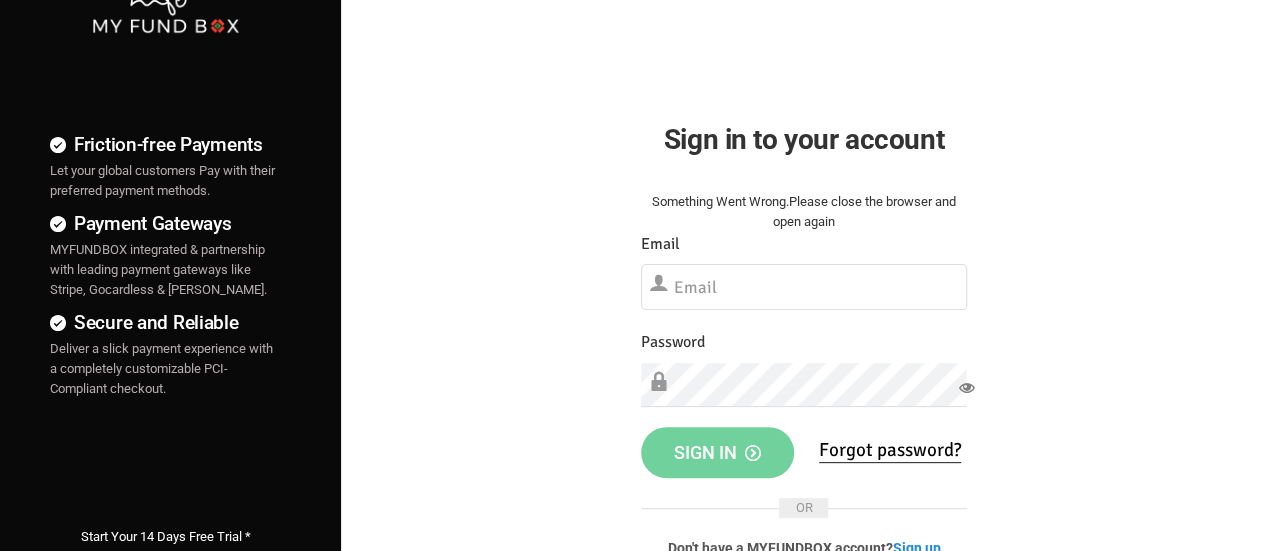 drag, startPoint x: 624, startPoint y: 341, endPoint x: 637, endPoint y: 349, distance: 15.264338 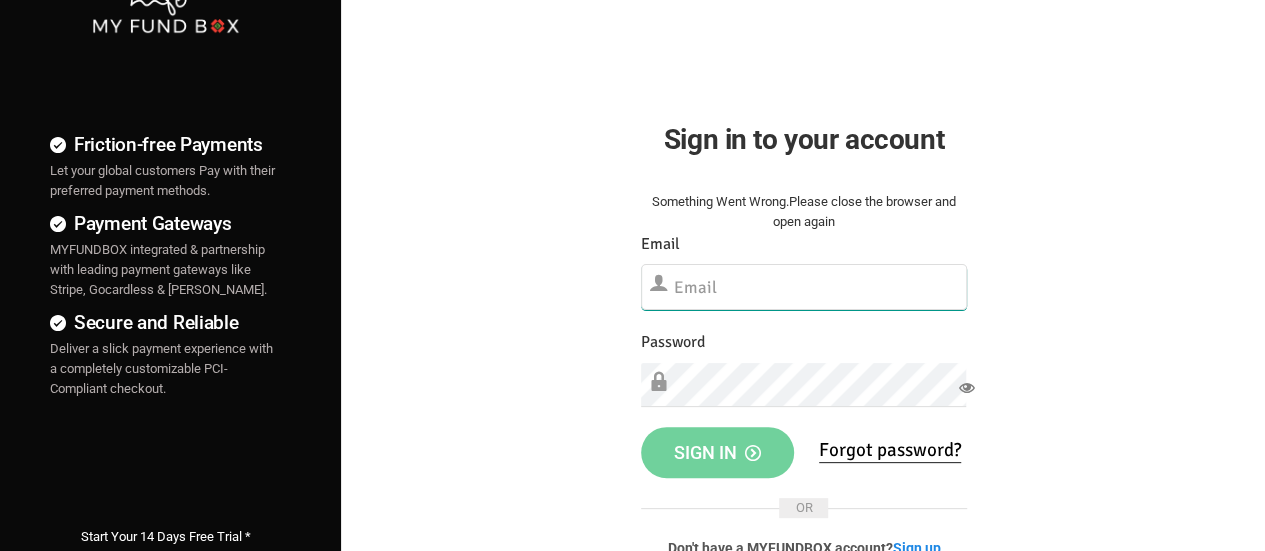 drag, startPoint x: 722, startPoint y: 281, endPoint x: 706, endPoint y: 281, distance: 16 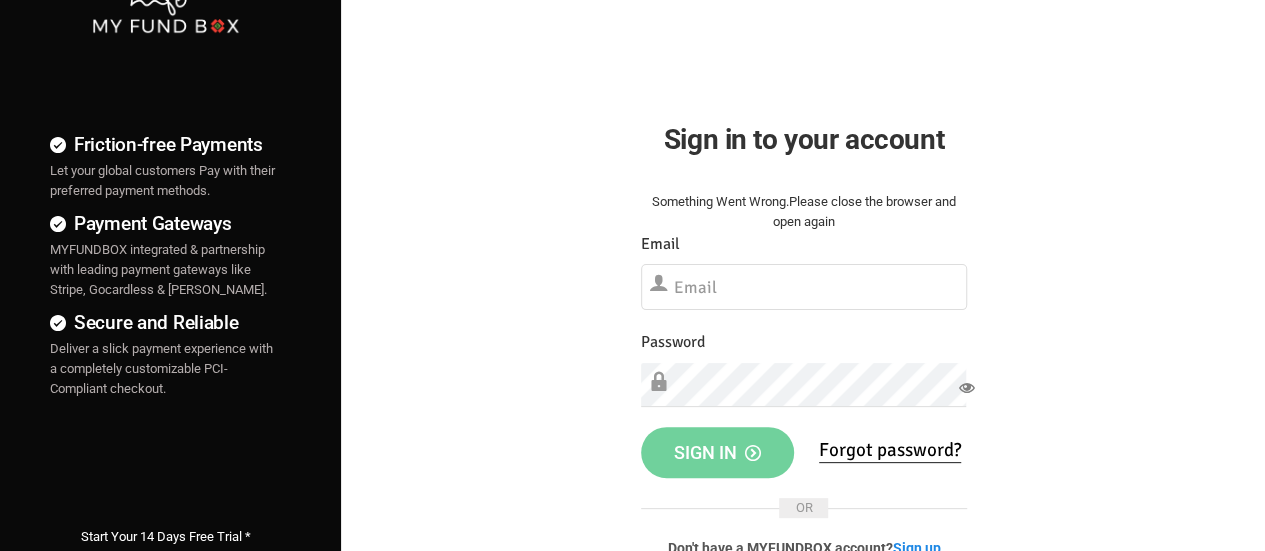 click on "Friction-free Payments
Let your global customers Pay with their preferred payment methods.
Payment Gateways
MYFUNDBOX integrated & partnership with leading payment gateways like Stripe, Gocardless & Mollie.
Secure and Reliable
Deliver a slick payment experience with a completely customizable PCI-Compliant checkout." at bounding box center (632, 412) 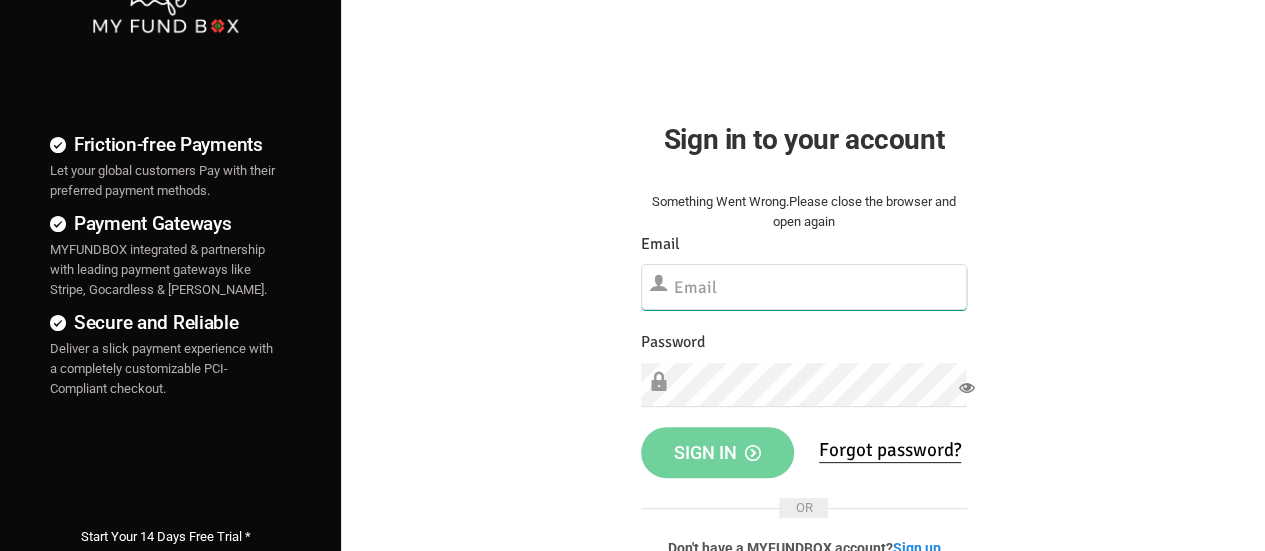 click at bounding box center [804, 287] 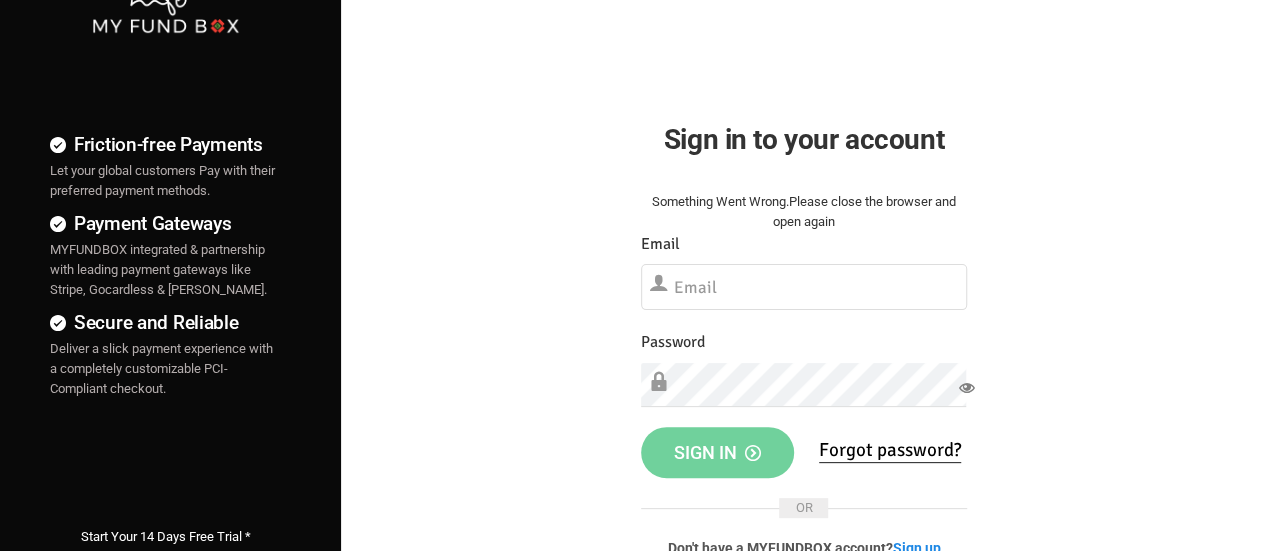click on "Friction-free Payments
Let your global customers Pay with their preferred payment methods.
Payment Gateways
MYFUNDBOX integrated & partnership with leading payment gateways like Stripe, Gocardless & Mollie.
Secure and Reliable
Deliver a slick payment experience with a completely customizable PCI-Compliant checkout." at bounding box center (632, 412) 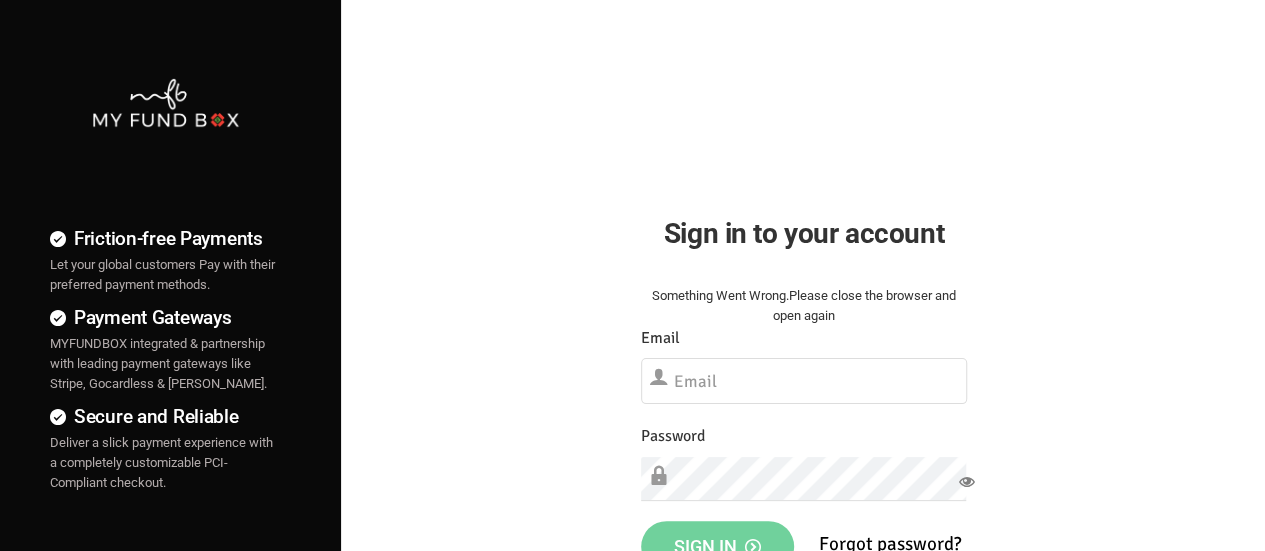 scroll, scrollTop: 0, scrollLeft: 0, axis: both 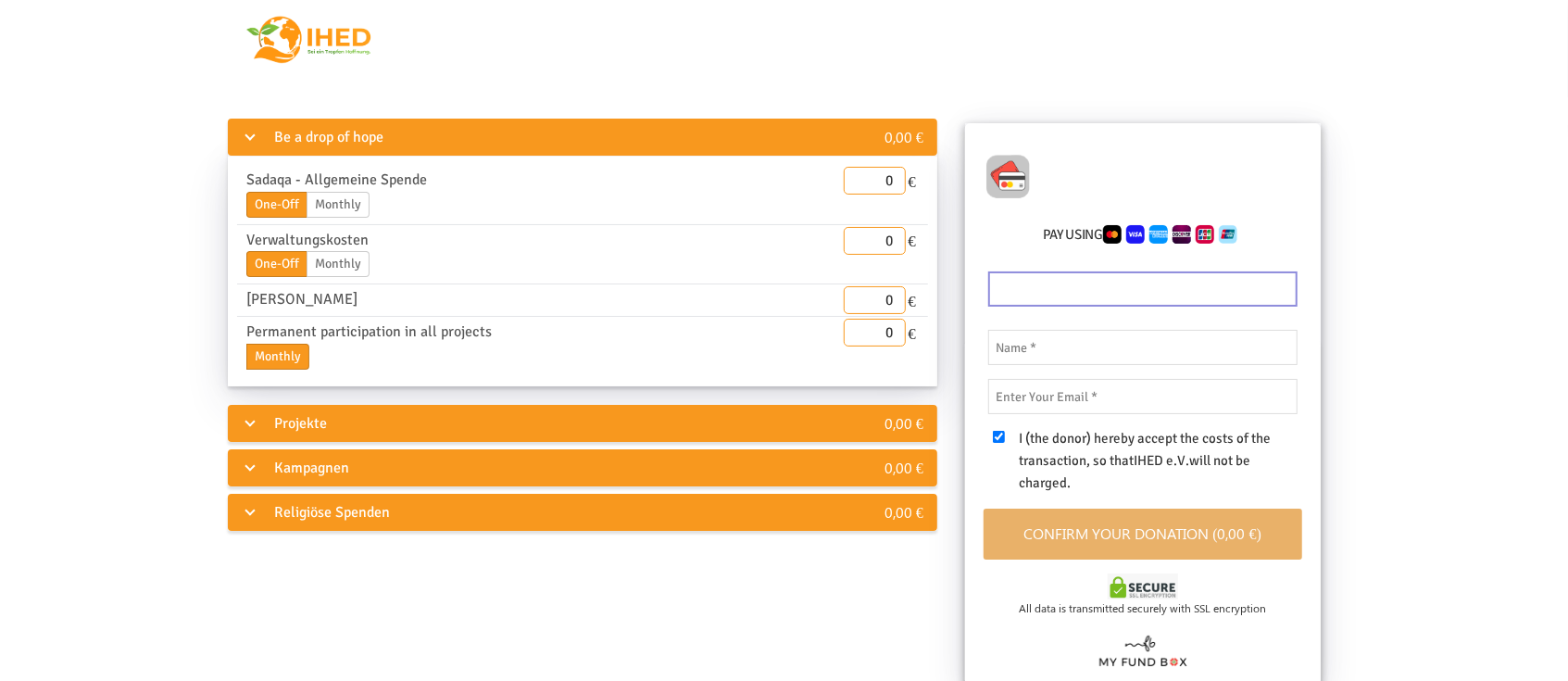 drag, startPoint x: 1011, startPoint y: 182, endPoint x: 1126, endPoint y: 264, distance: 141.24093 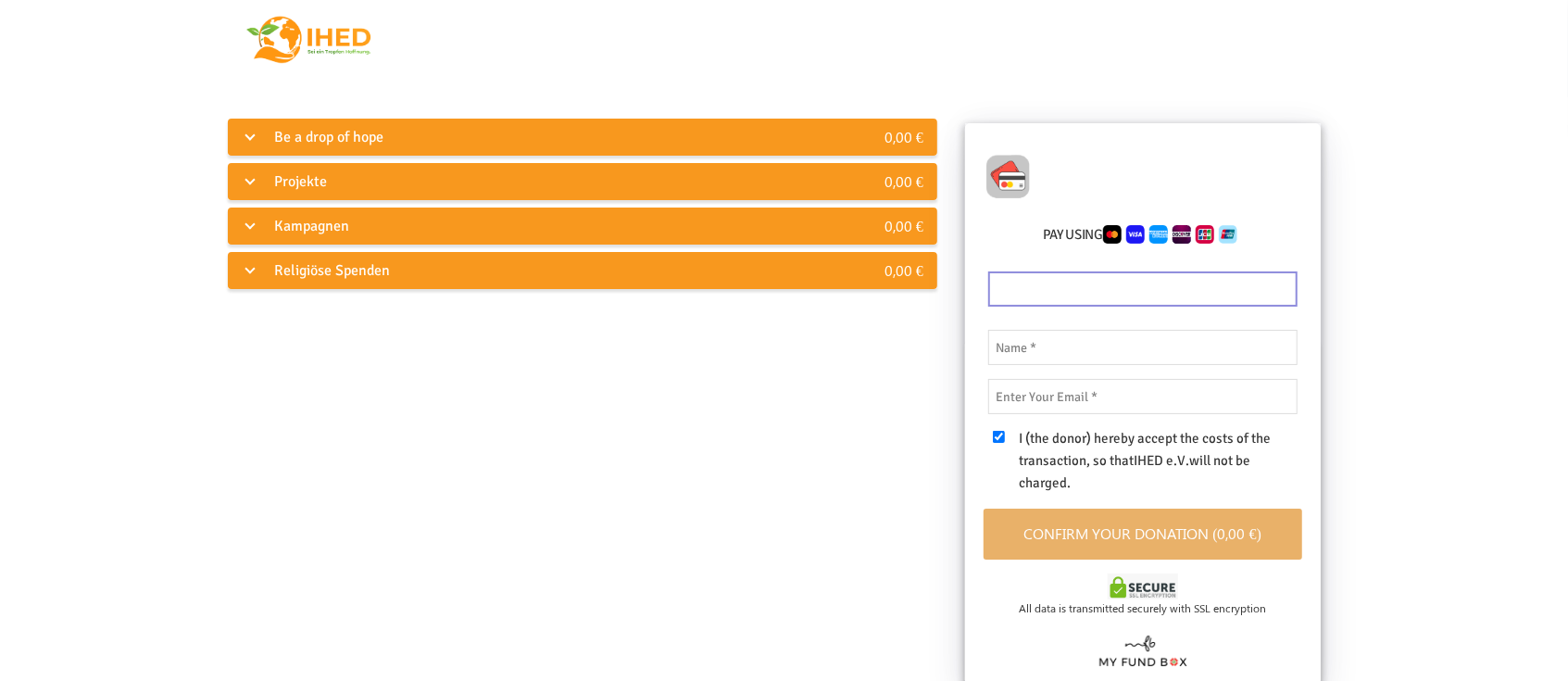 click on "Projekte" at bounding box center [523, 182] 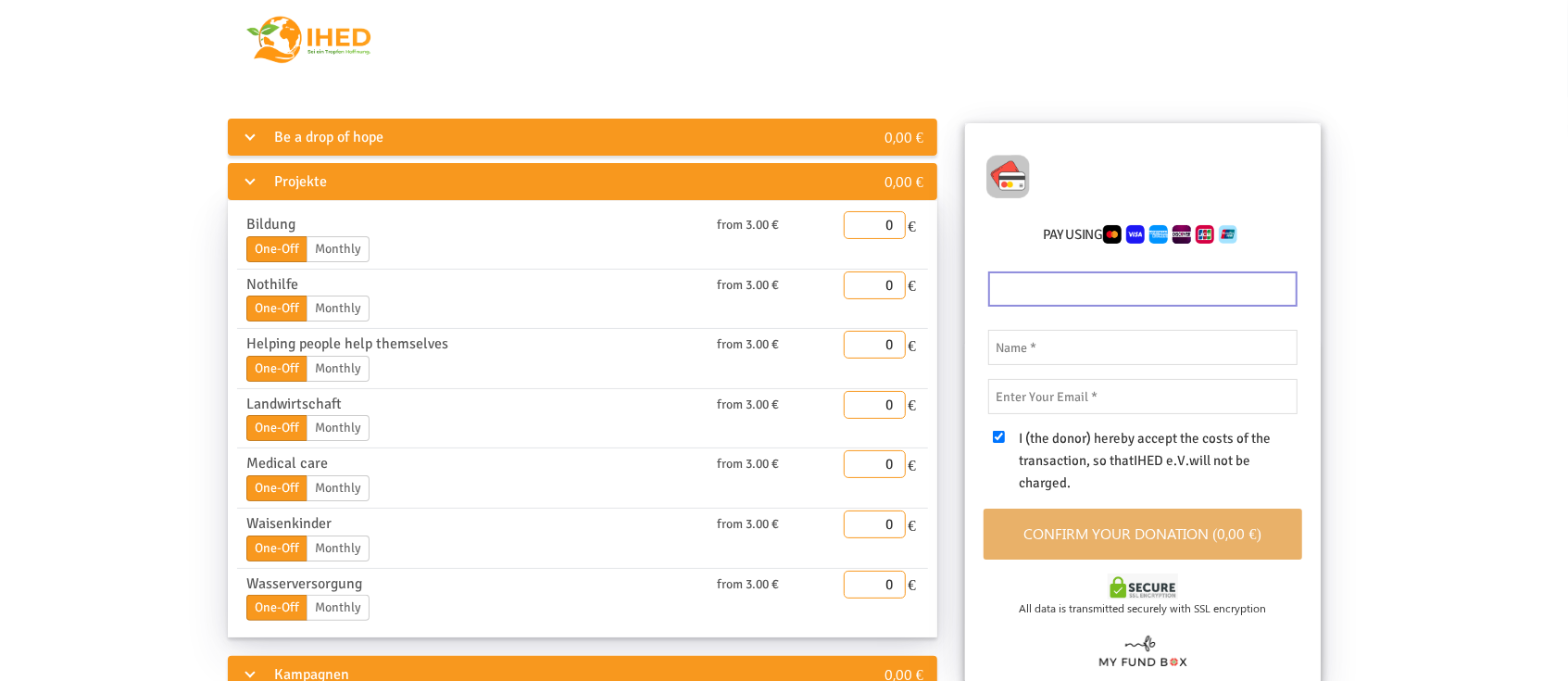 click on "Projekte" at bounding box center [523, 182] 